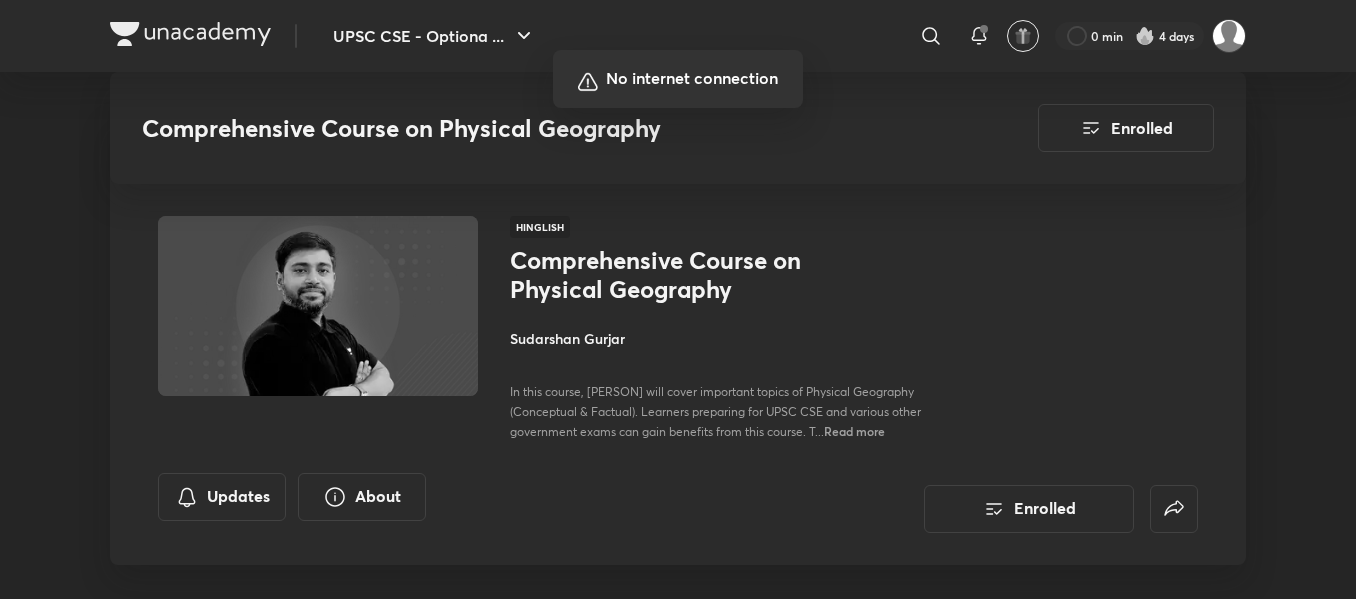 scroll, scrollTop: 3101, scrollLeft: 0, axis: vertical 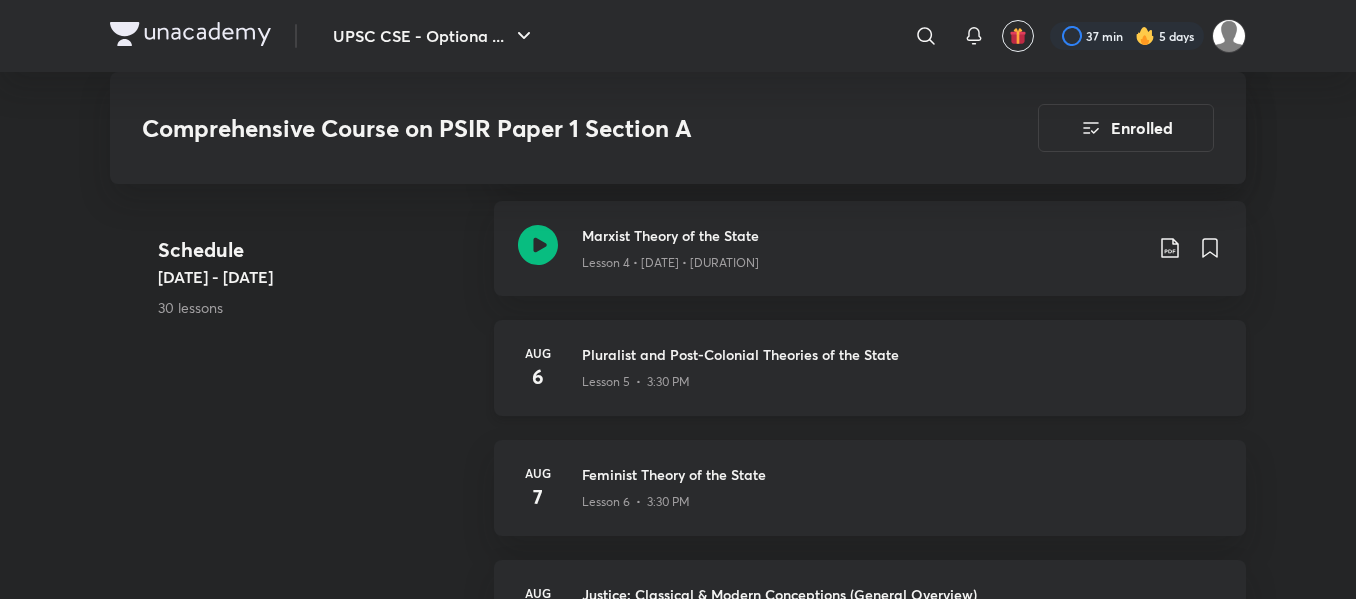click on "Lesson 5  •  3:30 PM" at bounding box center (902, 378) 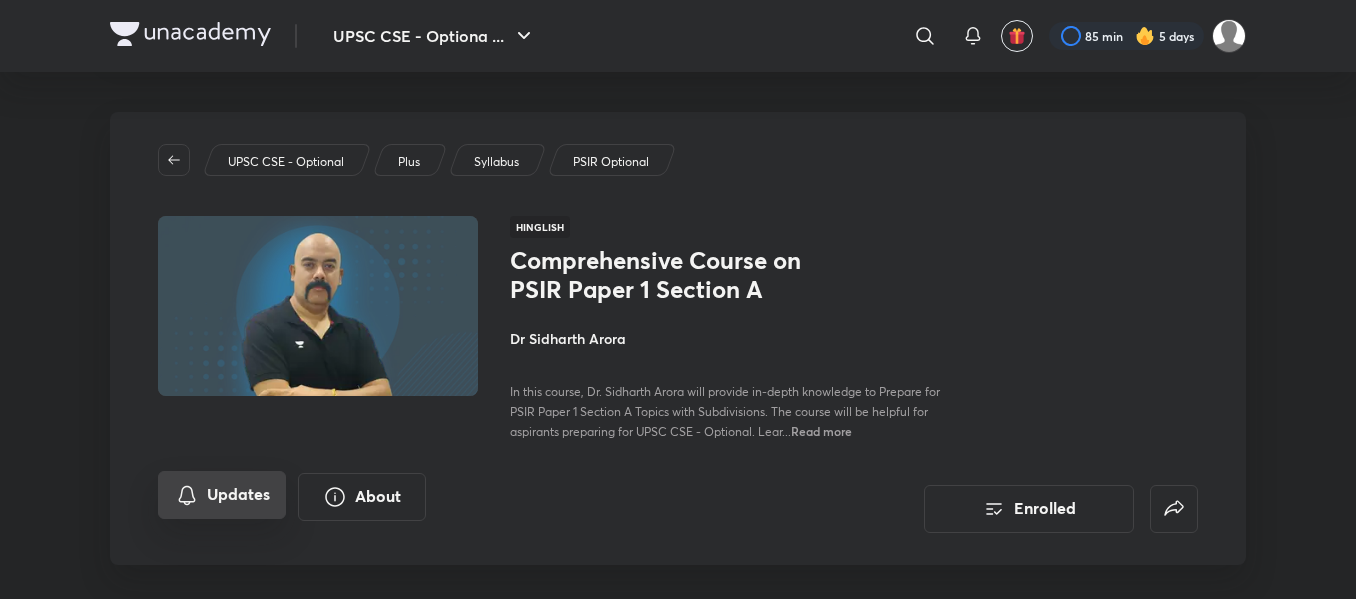 click on "Updates" at bounding box center (222, 495) 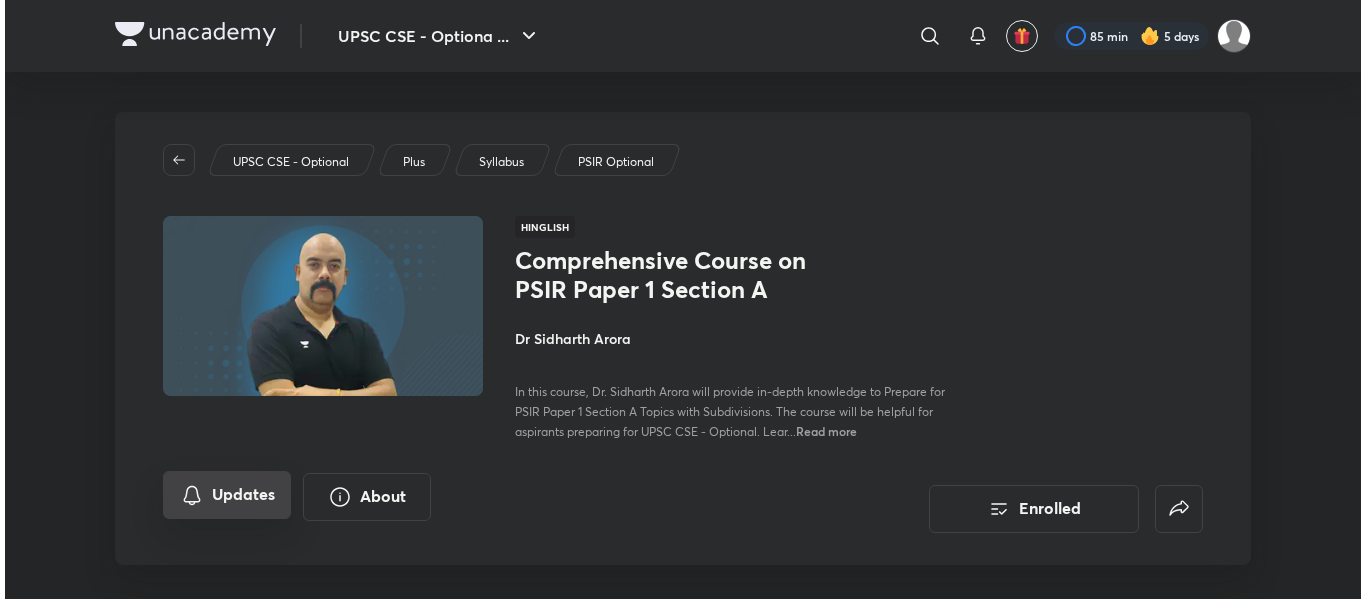 scroll, scrollTop: 0, scrollLeft: 0, axis: both 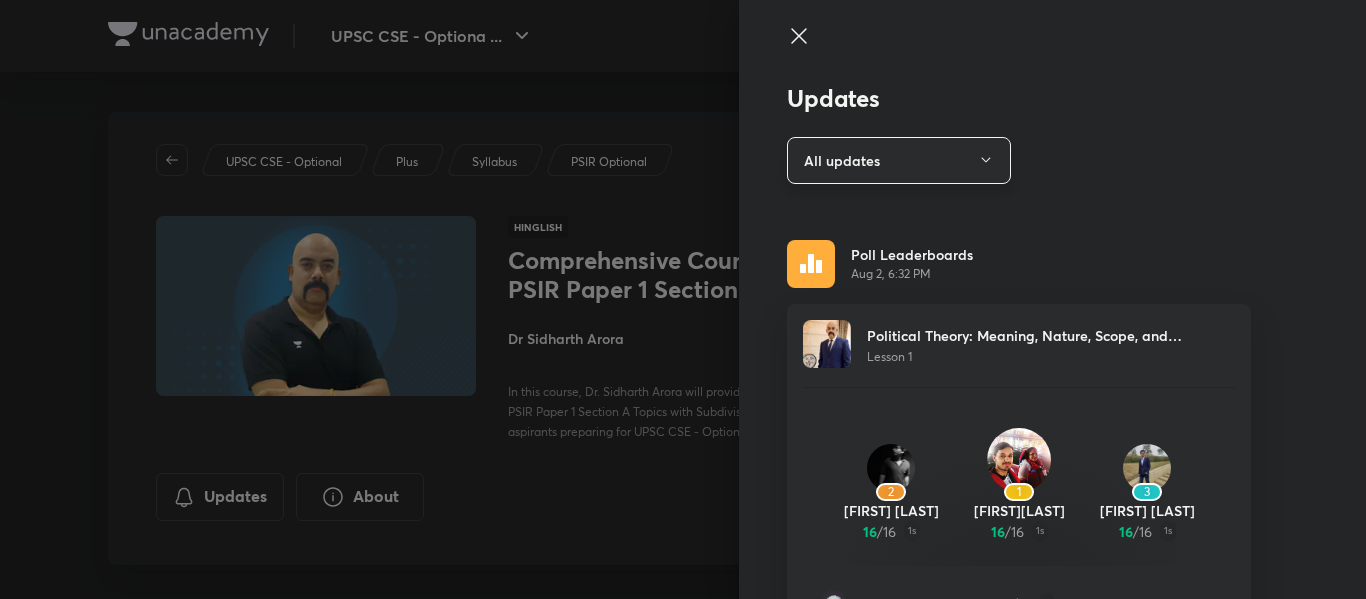 click on "All updates" at bounding box center (899, 160) 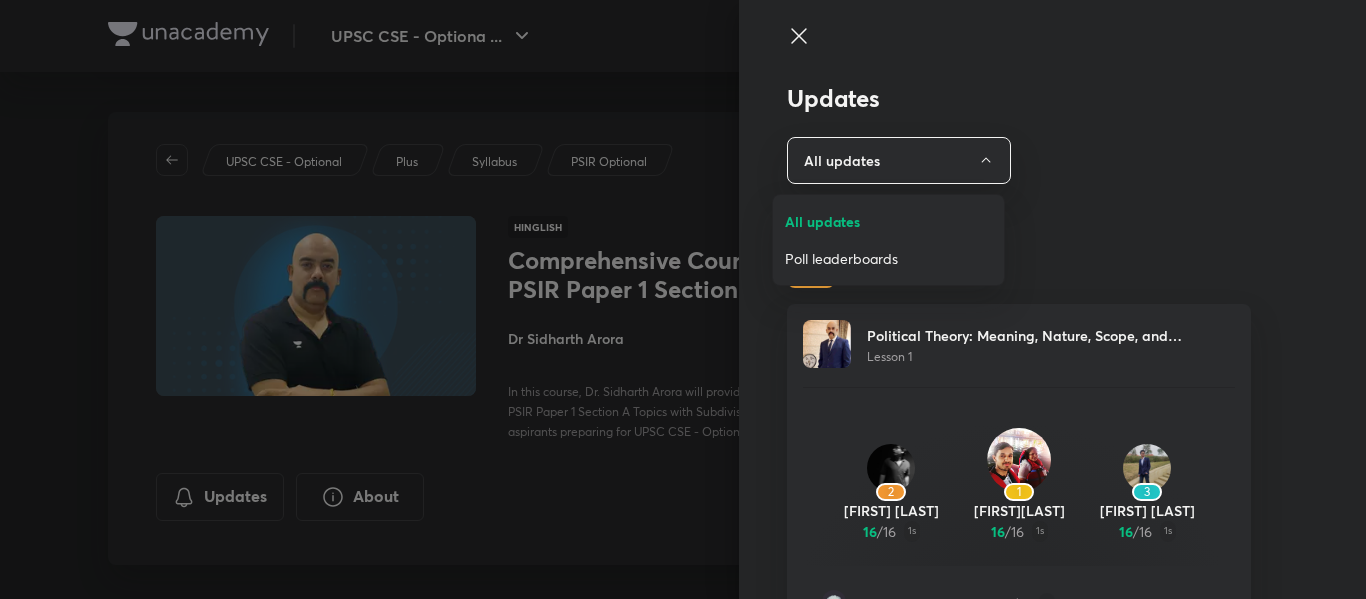 click at bounding box center (683, 299) 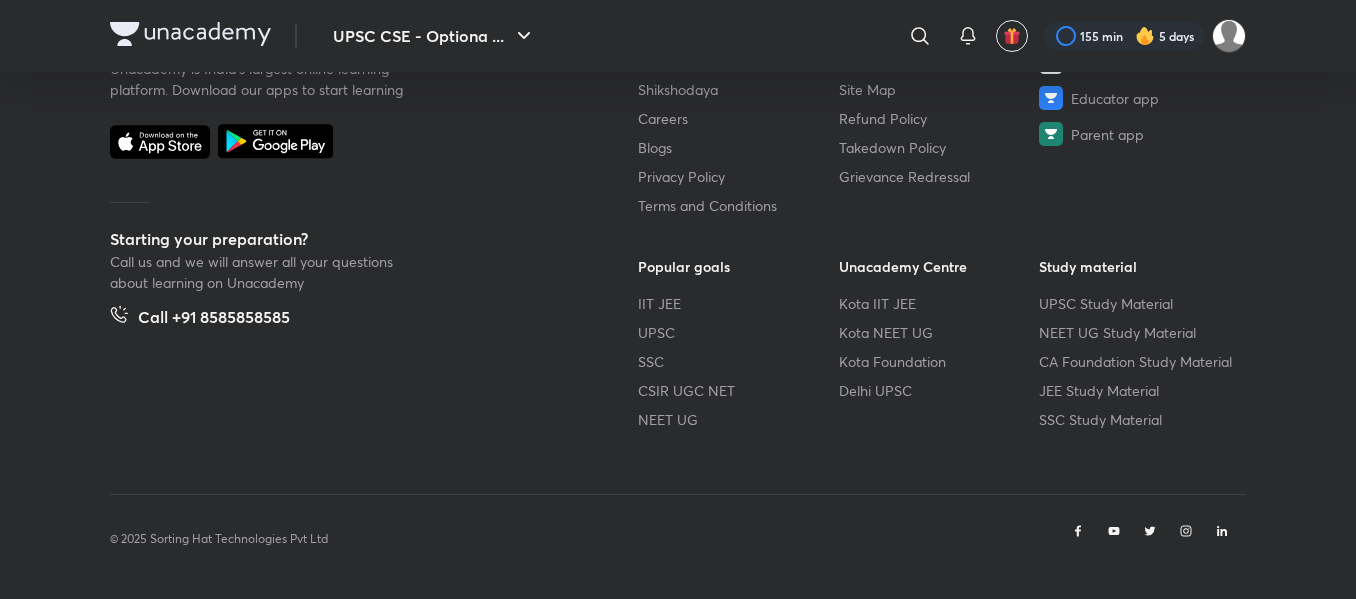 scroll, scrollTop: 1320, scrollLeft: 0, axis: vertical 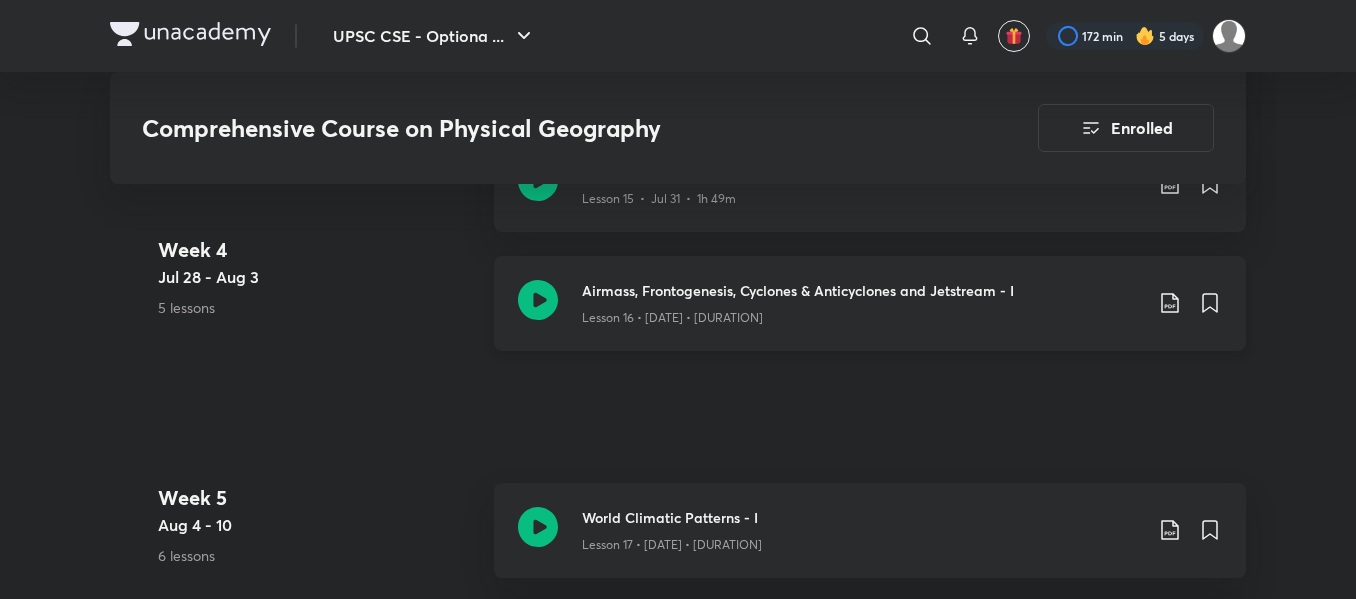 click 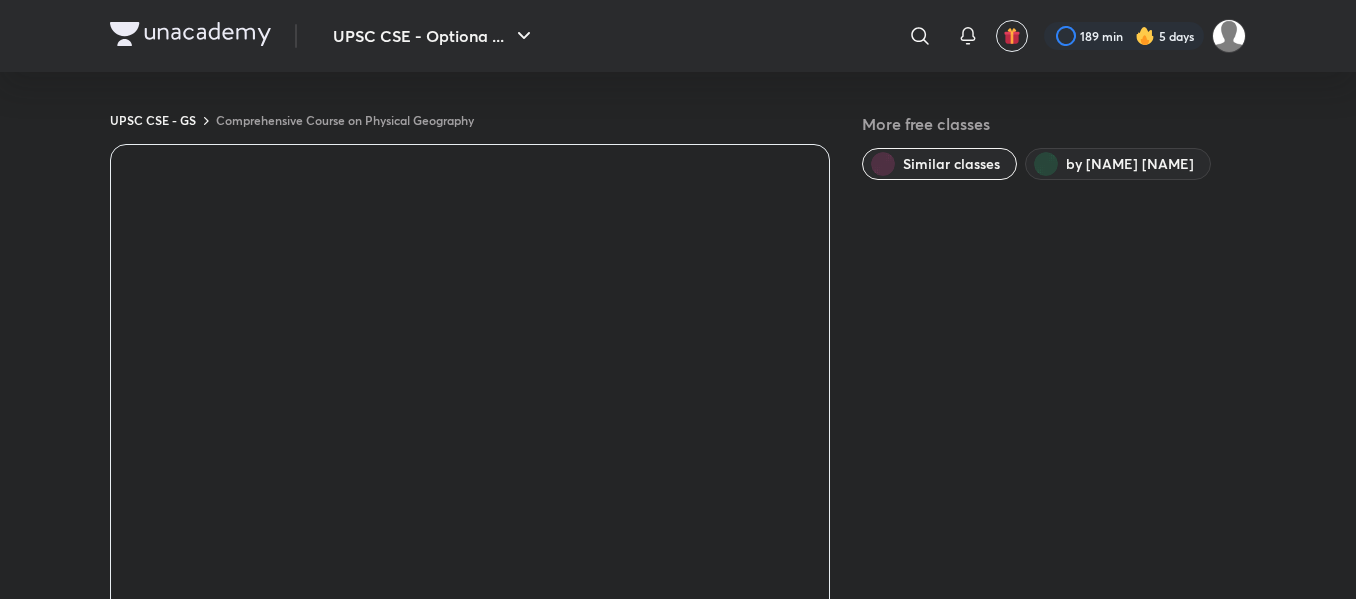 scroll, scrollTop: 0, scrollLeft: 0, axis: both 